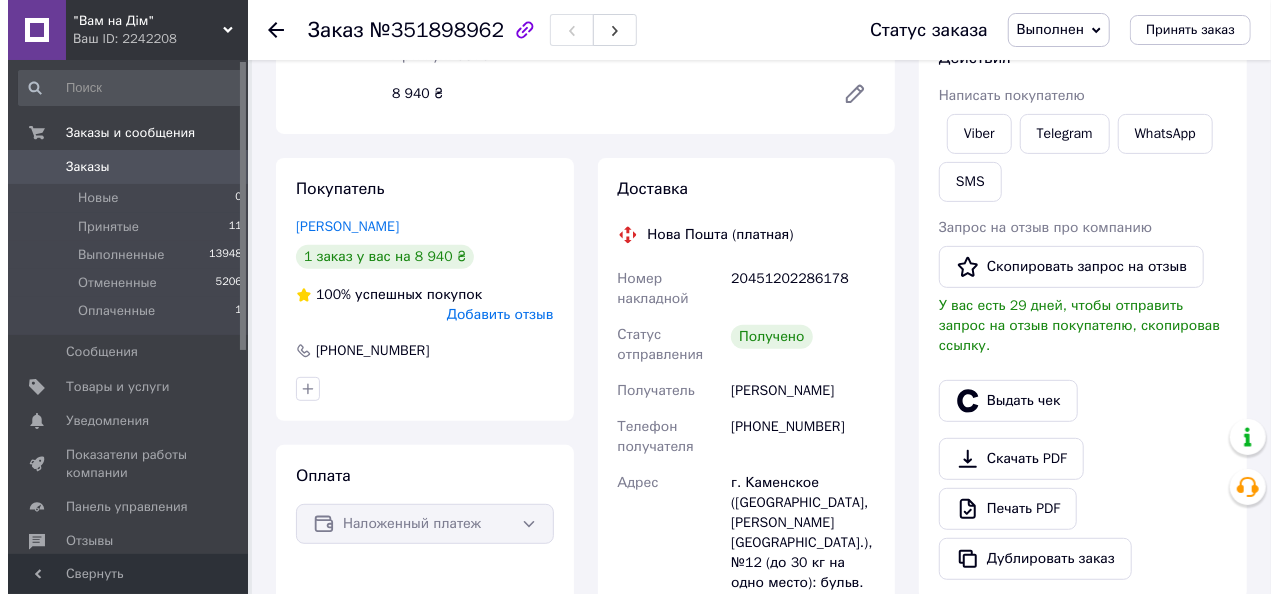 scroll, scrollTop: 300, scrollLeft: 0, axis: vertical 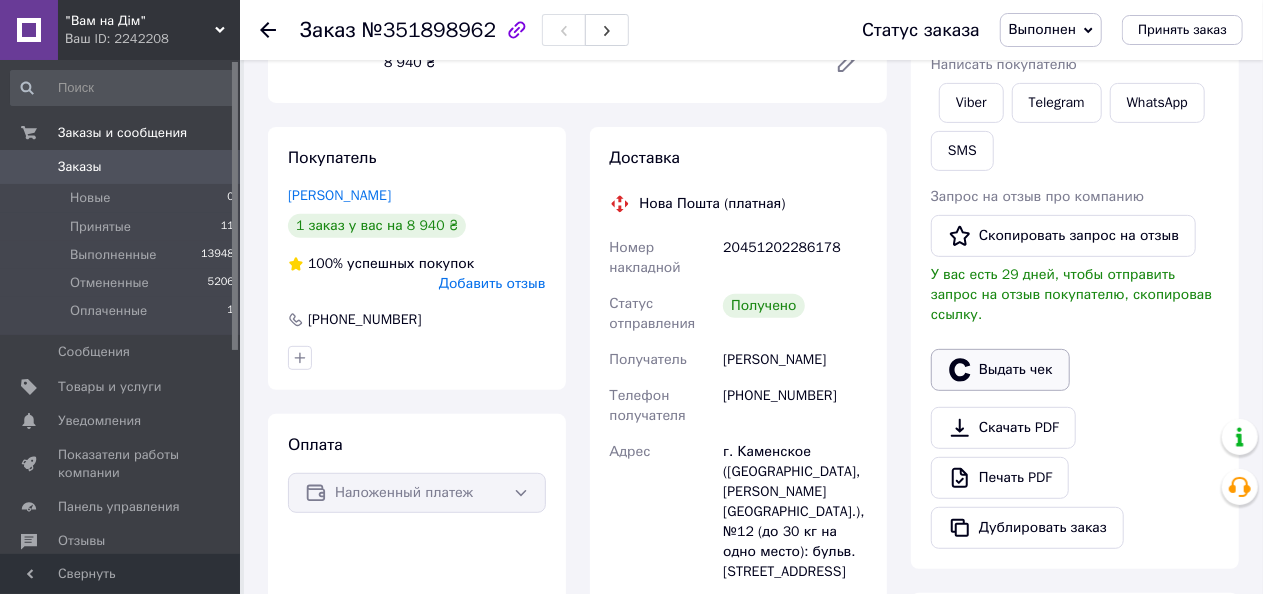 click on "Выдать чек" at bounding box center [1000, 370] 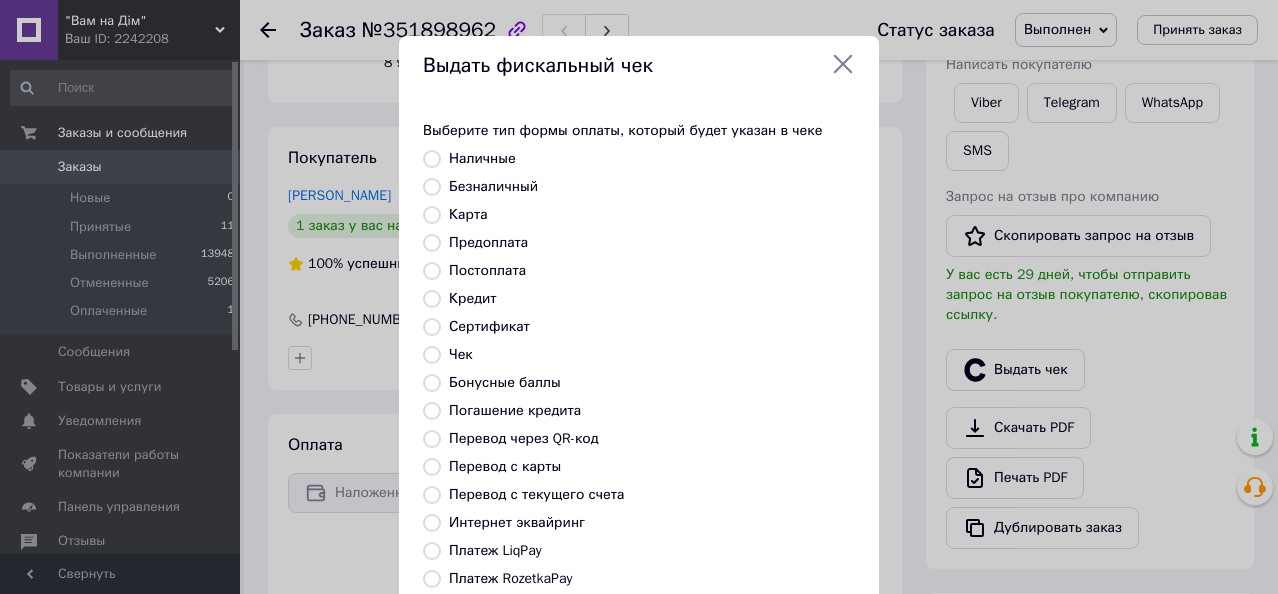click on "Постоплата" at bounding box center [432, 271] 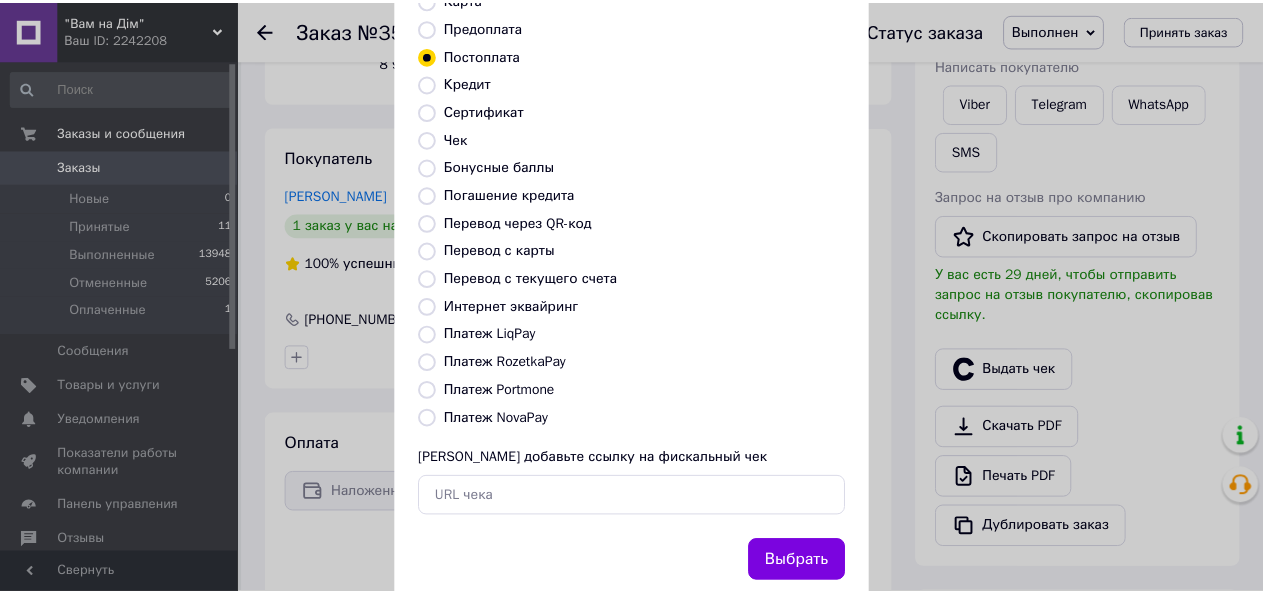 scroll, scrollTop: 264, scrollLeft: 0, axis: vertical 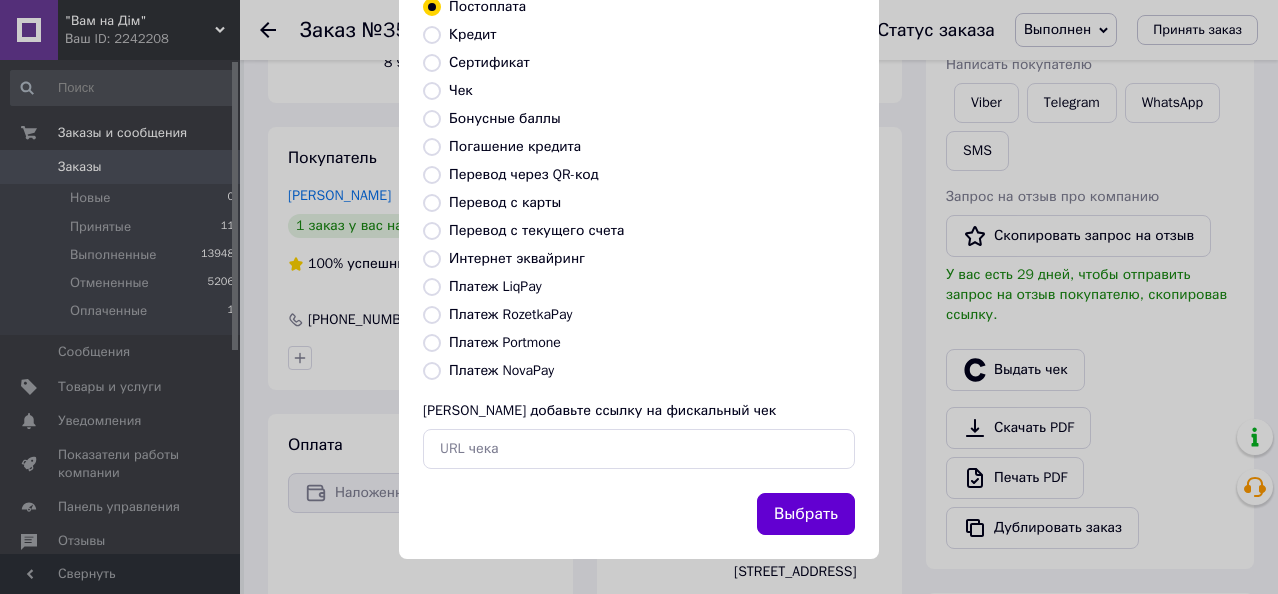 click on "Выбрать" at bounding box center [806, 514] 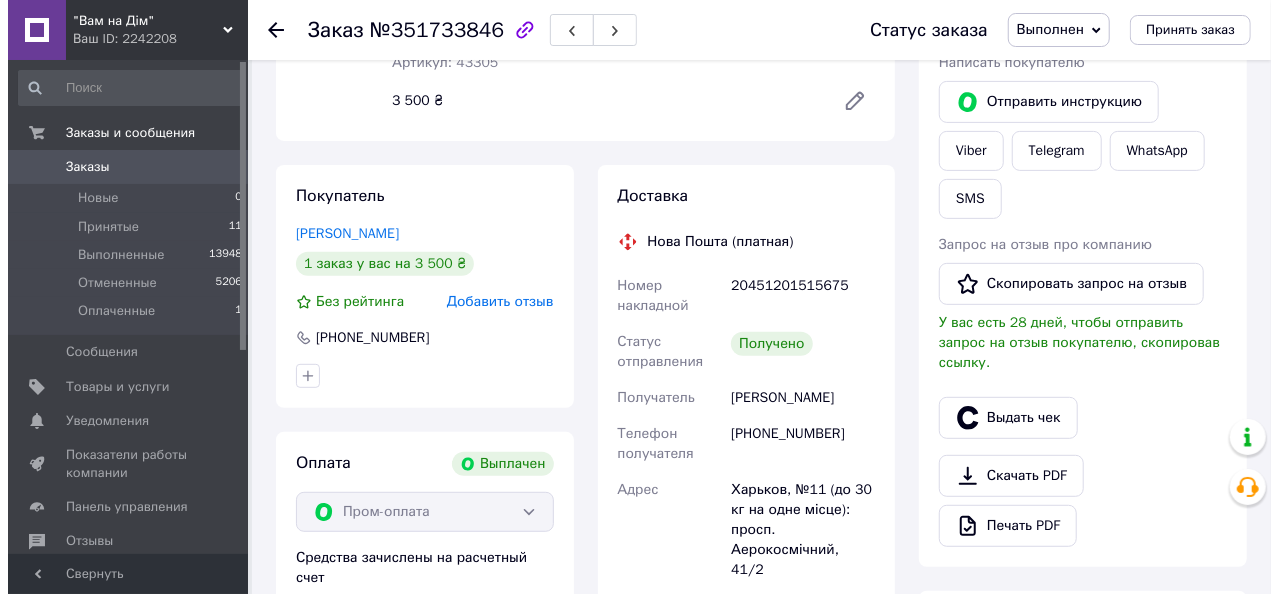 scroll, scrollTop: 400, scrollLeft: 0, axis: vertical 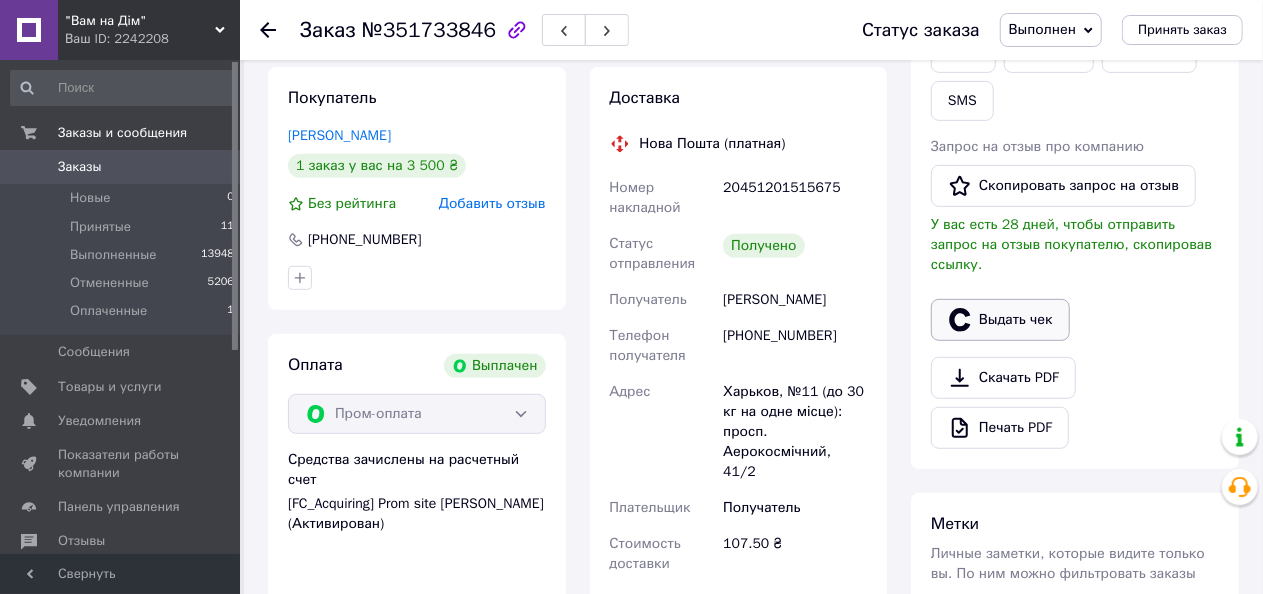 click on "Выдать чек" at bounding box center [1000, 320] 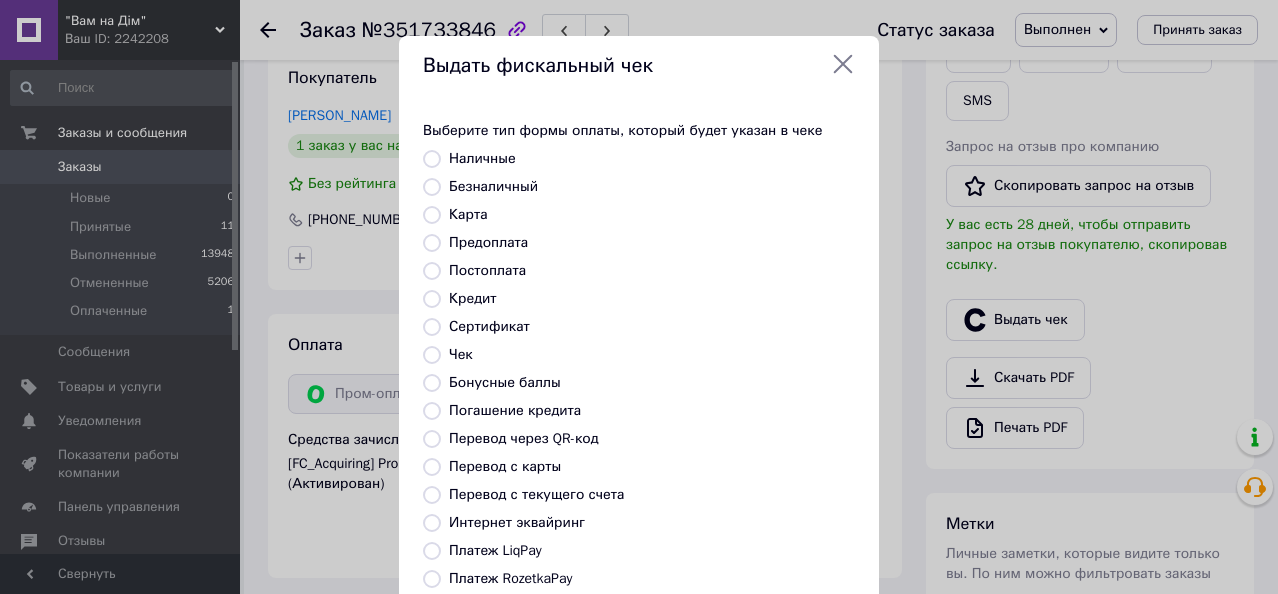 click on "Безналичный" at bounding box center [432, 187] 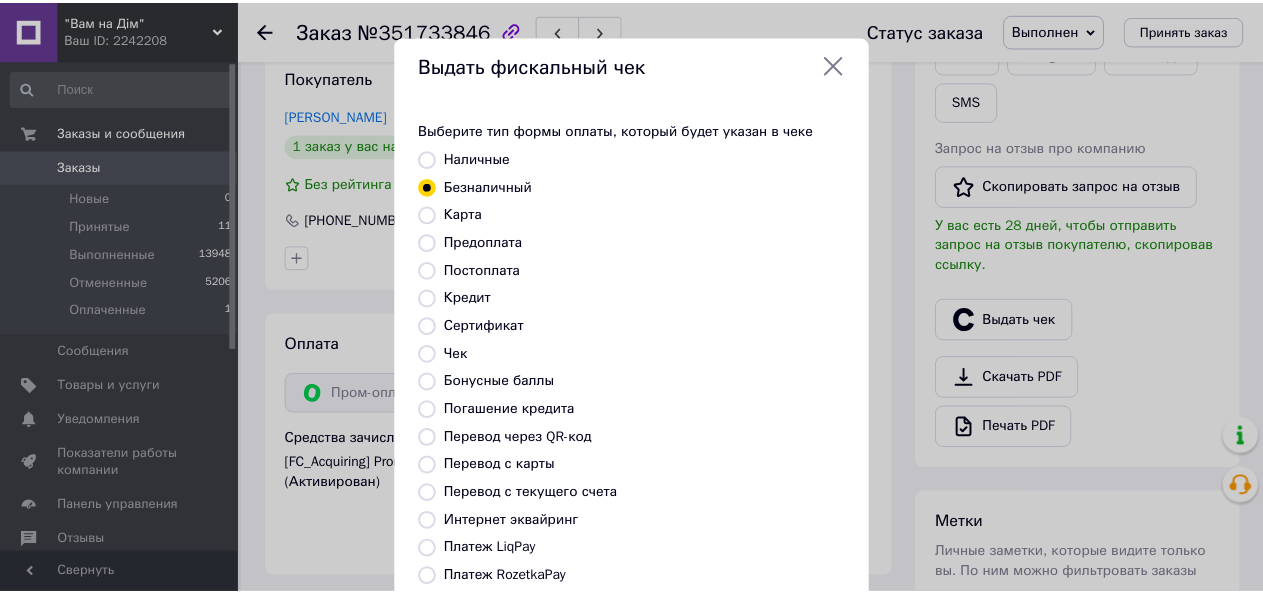 scroll, scrollTop: 264, scrollLeft: 0, axis: vertical 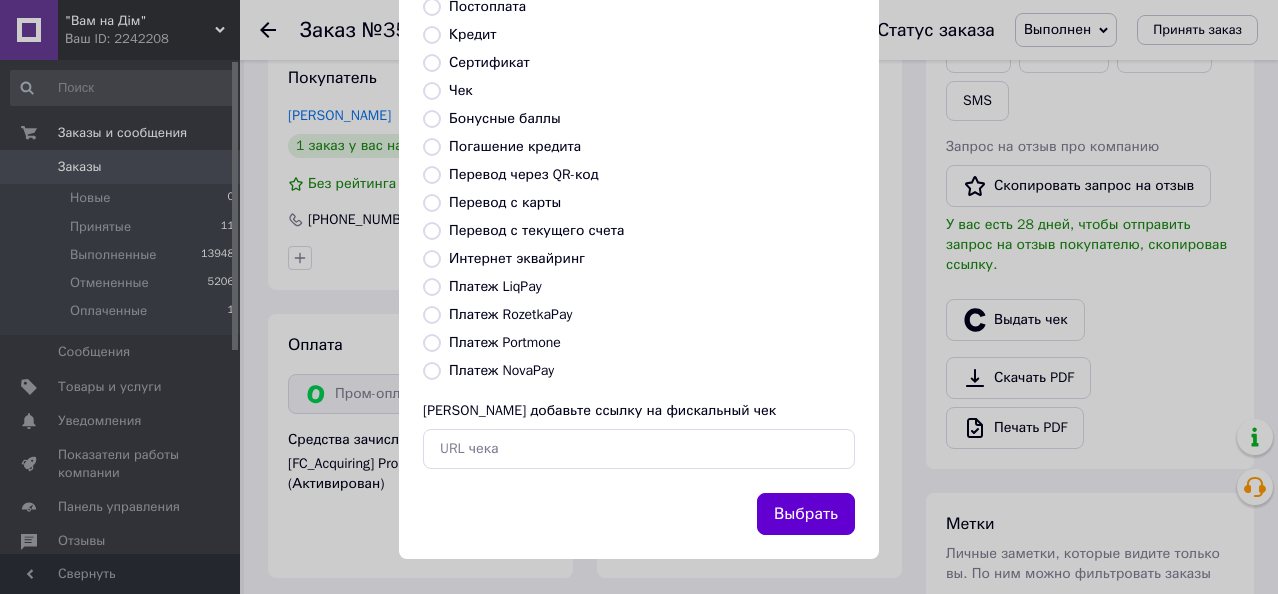 click on "Выбрать" at bounding box center (806, 514) 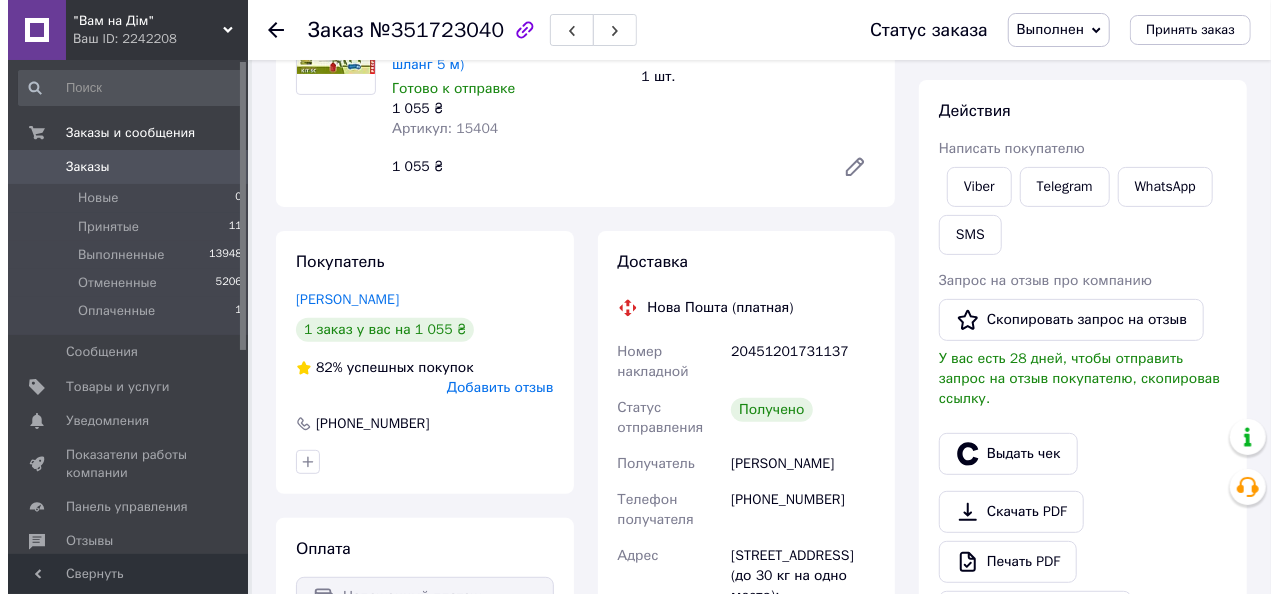 scroll, scrollTop: 300, scrollLeft: 0, axis: vertical 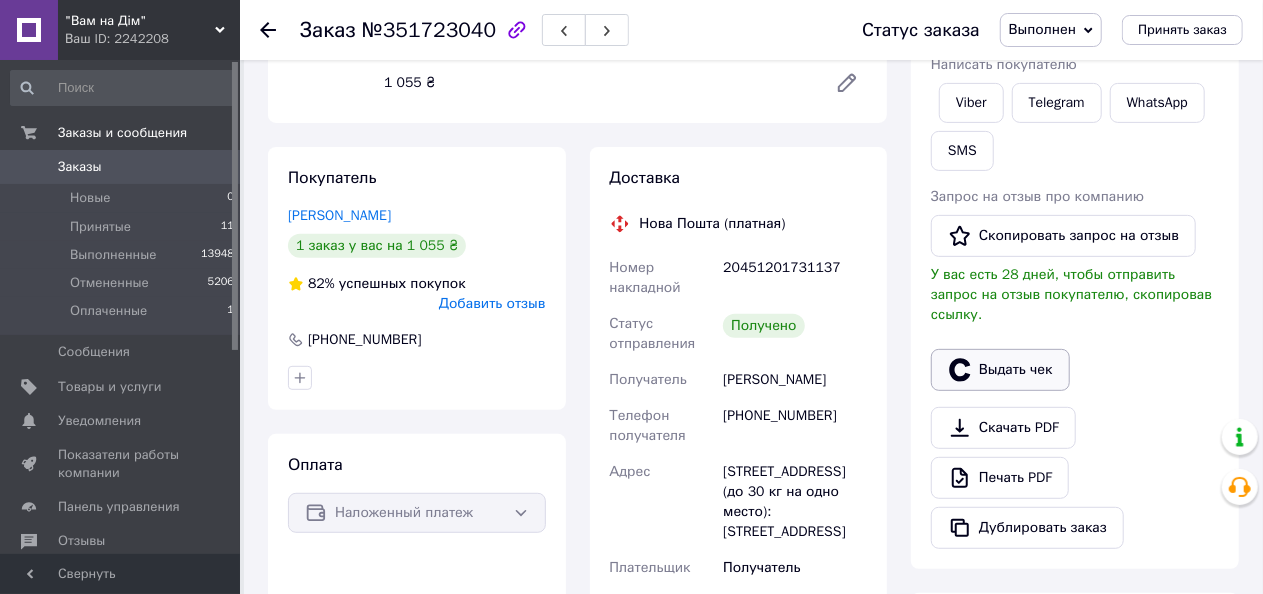 click on "Выдать чек" at bounding box center (1000, 370) 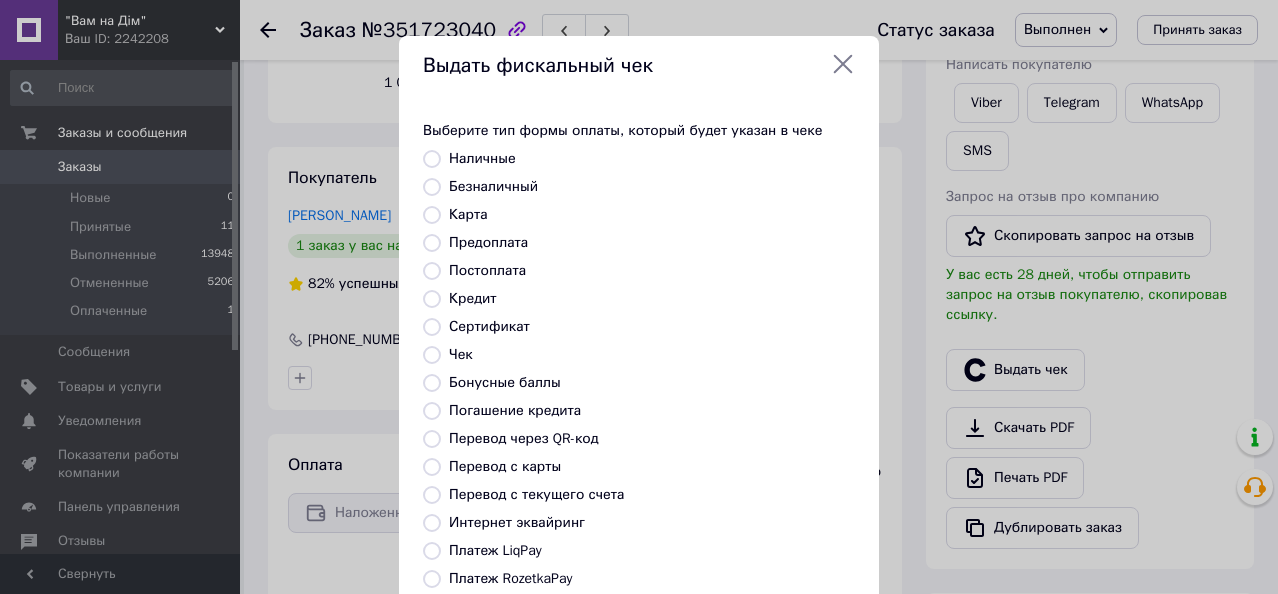 click on "Постоплата" at bounding box center [432, 271] 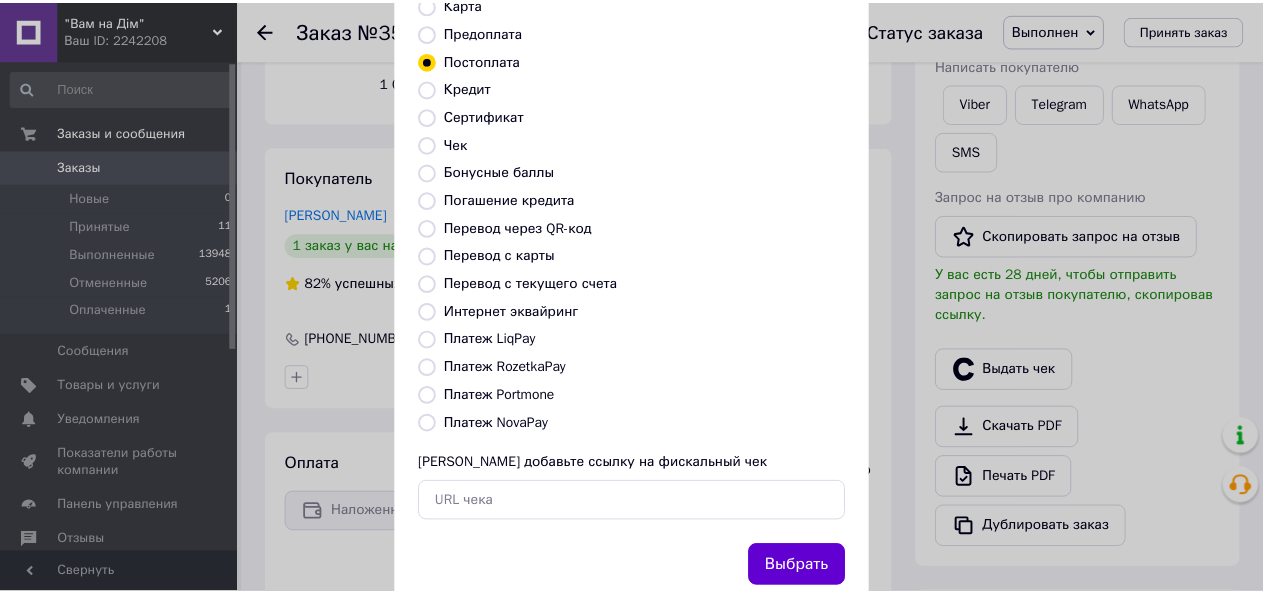 scroll, scrollTop: 264, scrollLeft: 0, axis: vertical 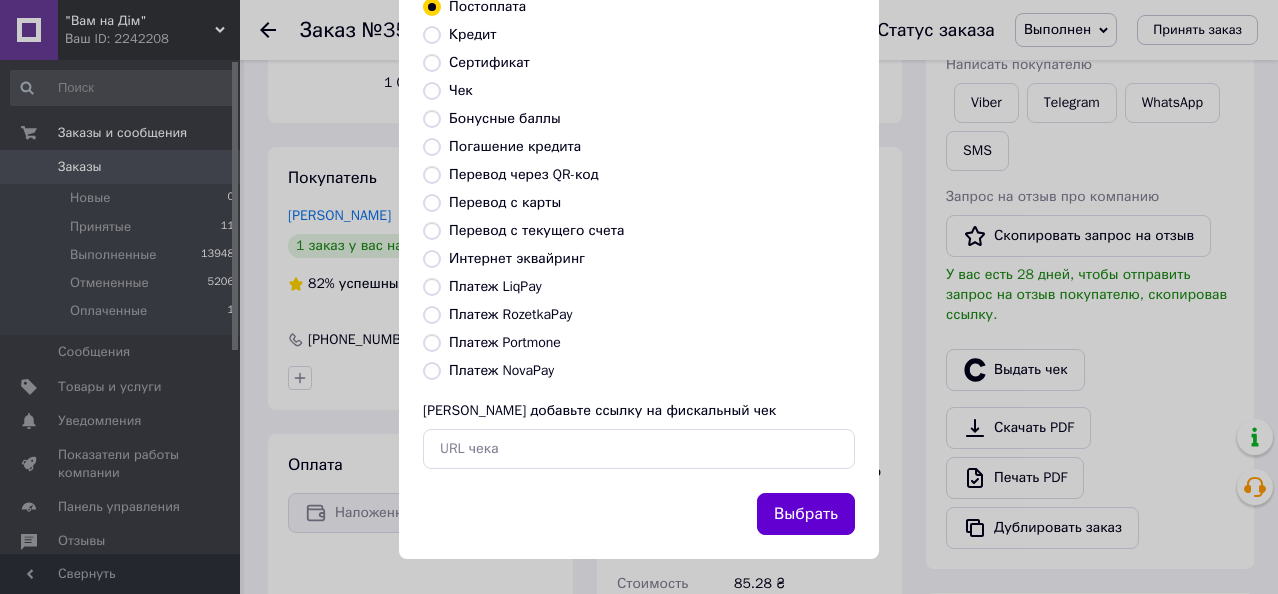 click on "Выбрать" at bounding box center [806, 514] 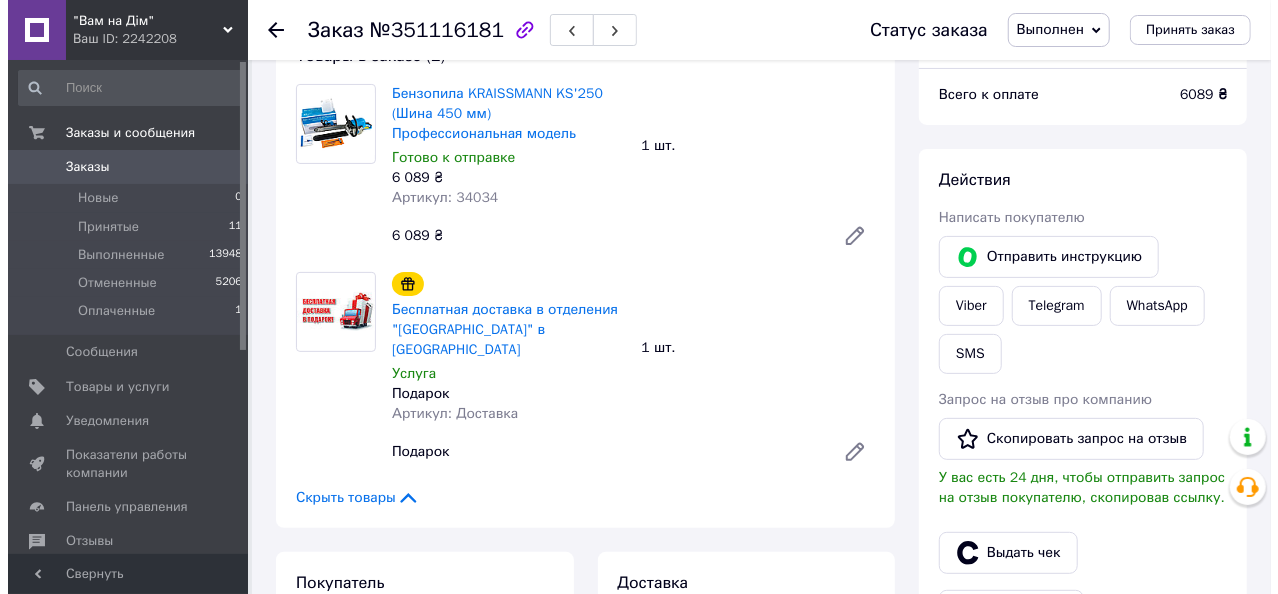 scroll, scrollTop: 200, scrollLeft: 0, axis: vertical 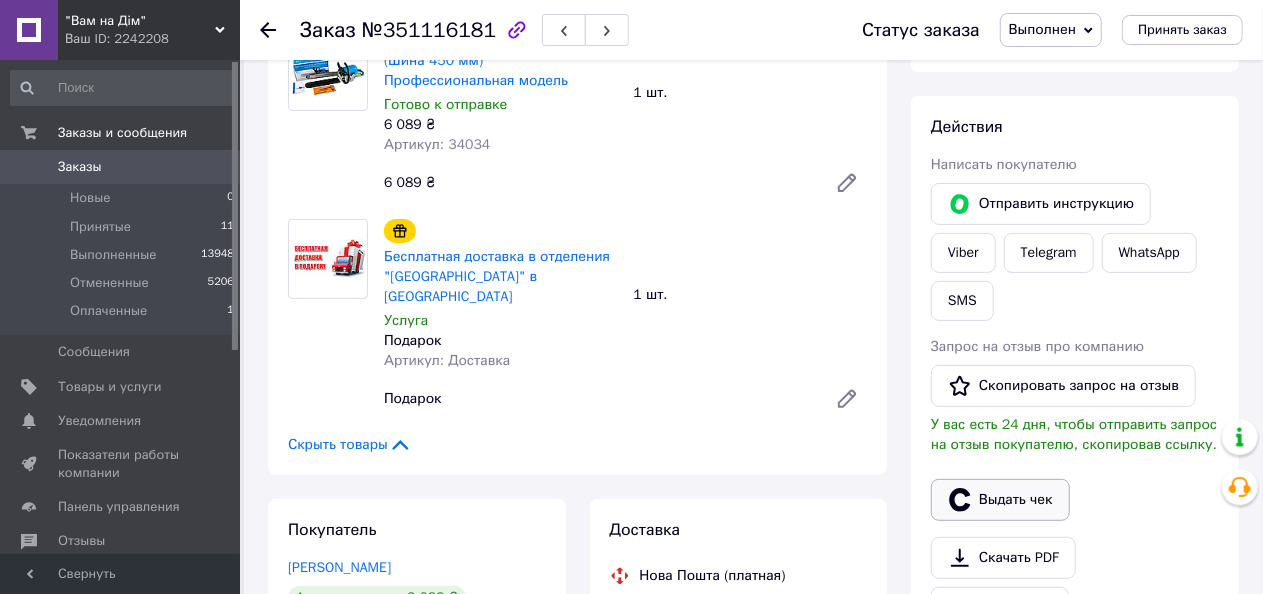 click on "Выдать чек" at bounding box center [1000, 500] 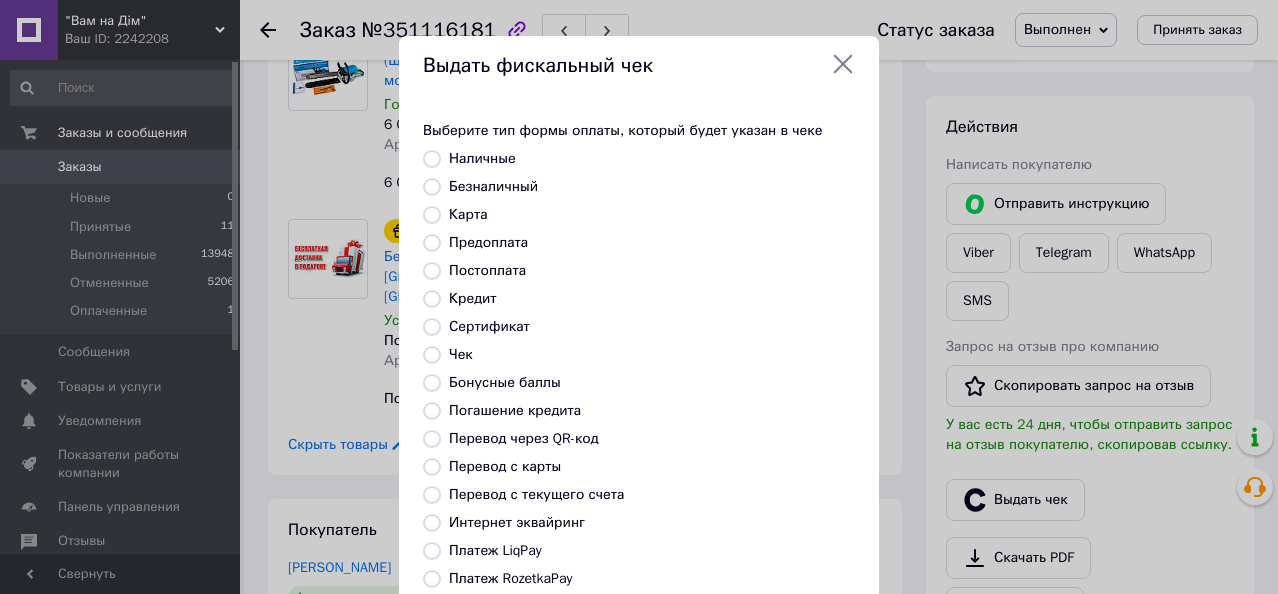 click on "Постоплата" at bounding box center (432, 271) 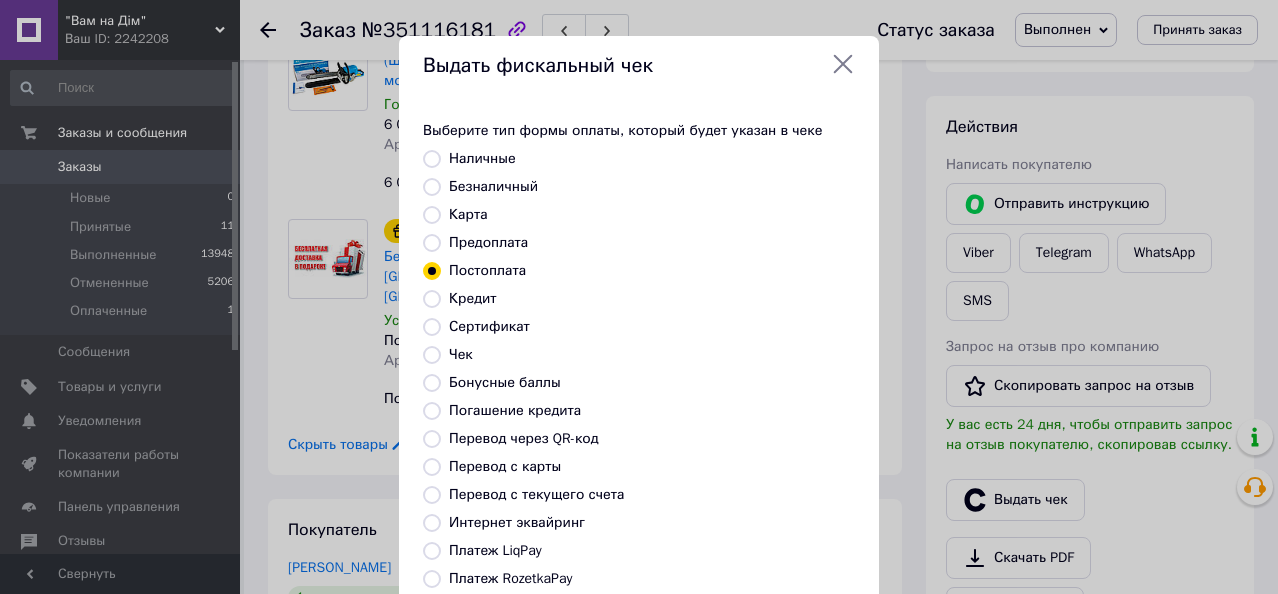 click on "Безналичный" at bounding box center (432, 187) 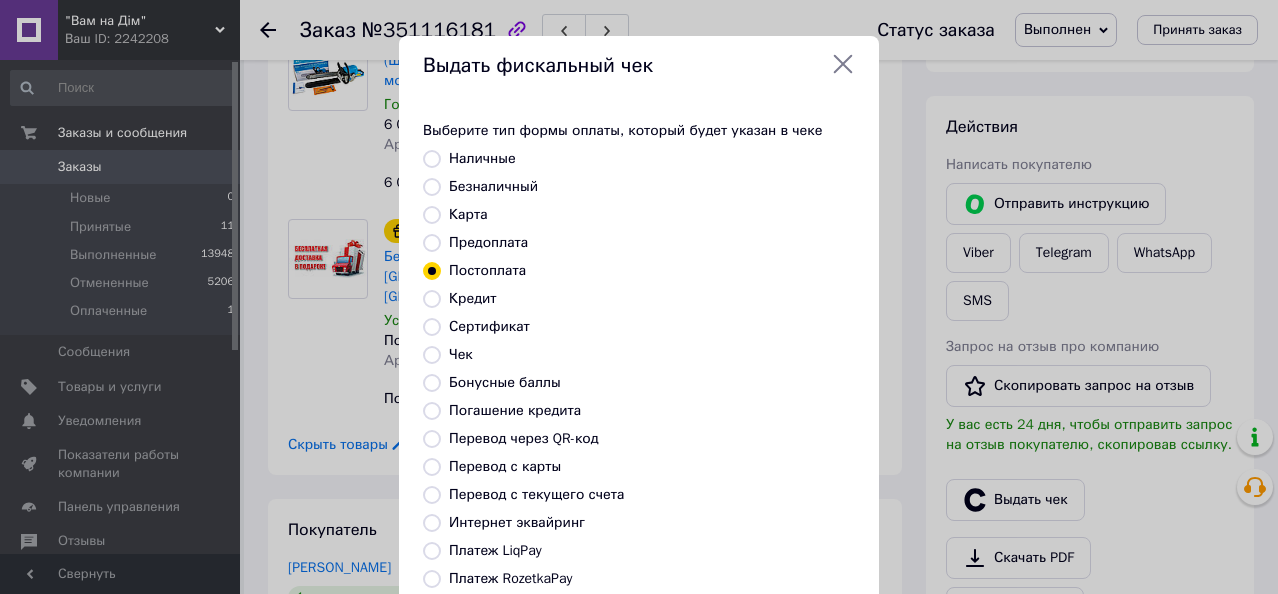 radio on "true" 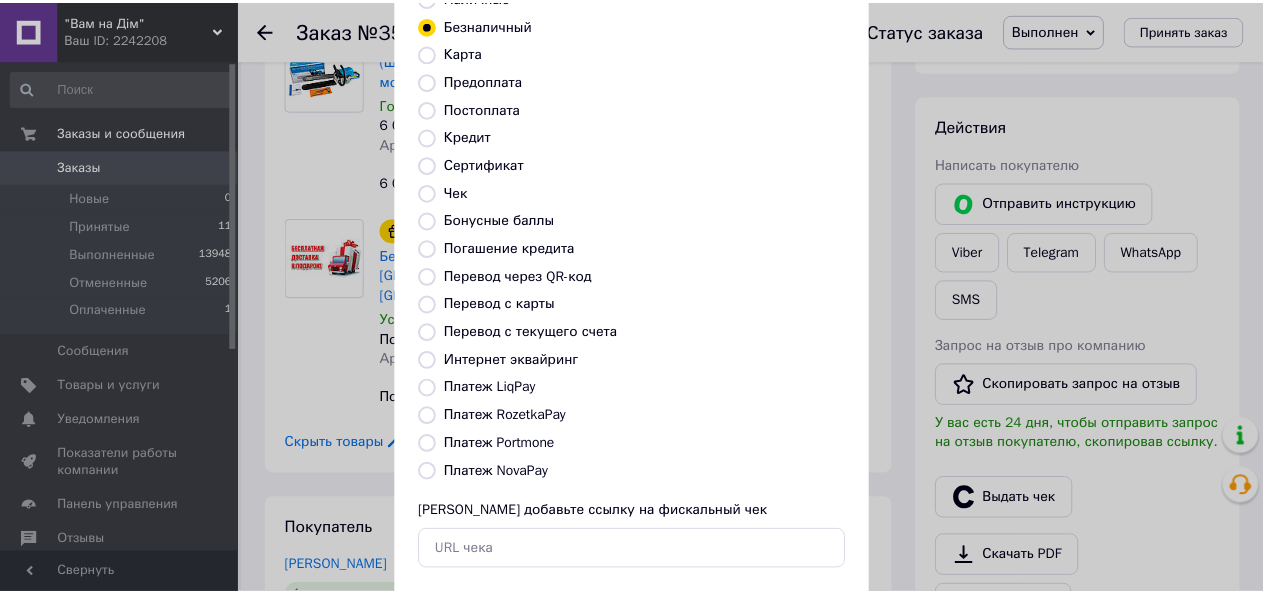 scroll, scrollTop: 264, scrollLeft: 0, axis: vertical 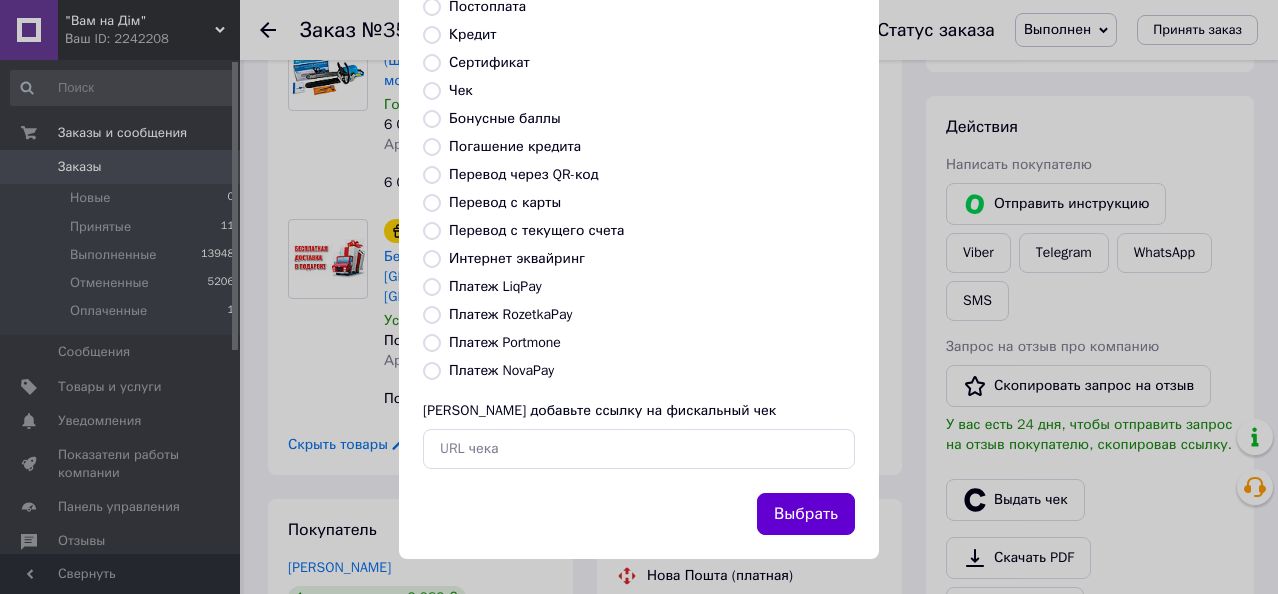 click on "Выбрать" at bounding box center (806, 514) 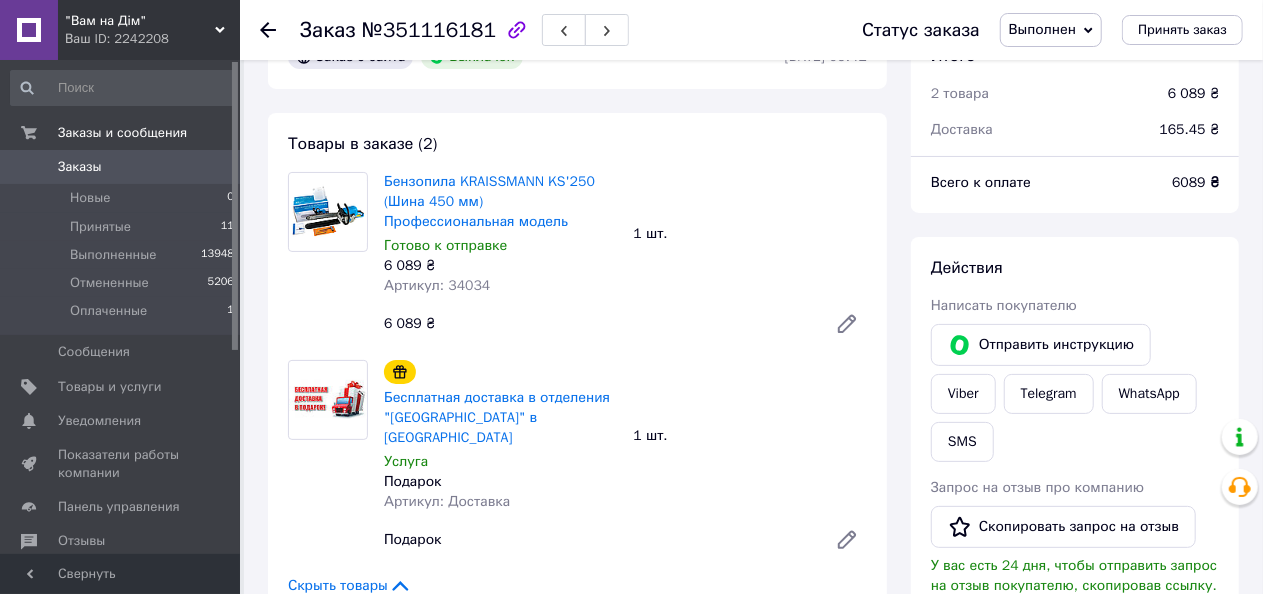 scroll, scrollTop: 0, scrollLeft: 0, axis: both 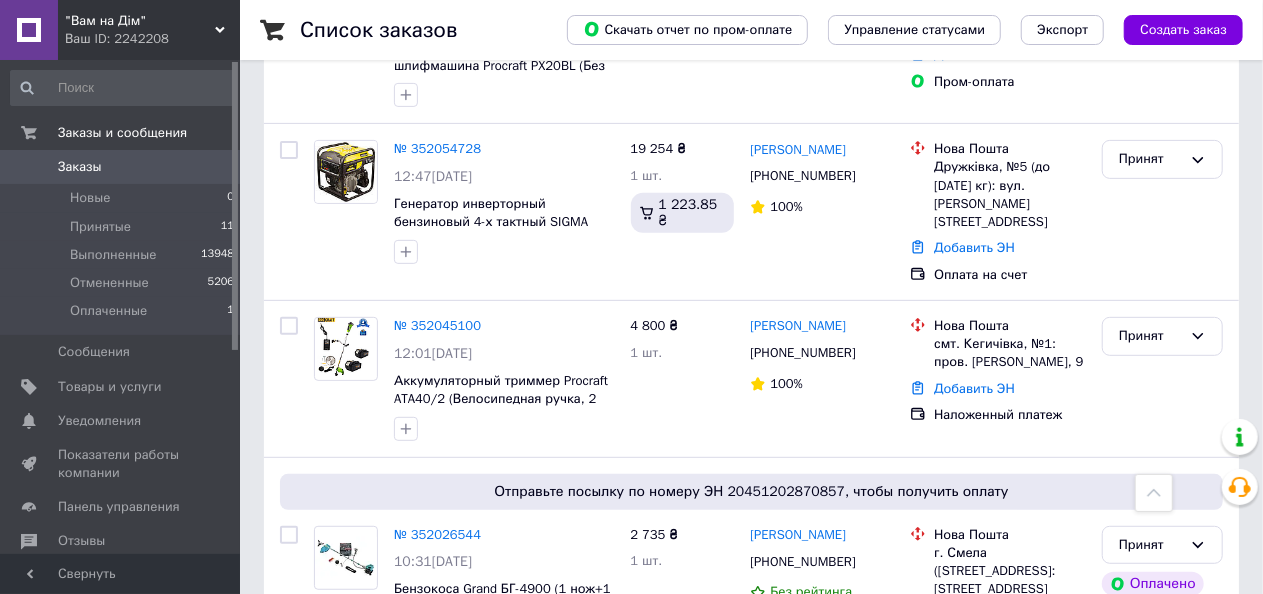 click on "Заказы" at bounding box center (121, 167) 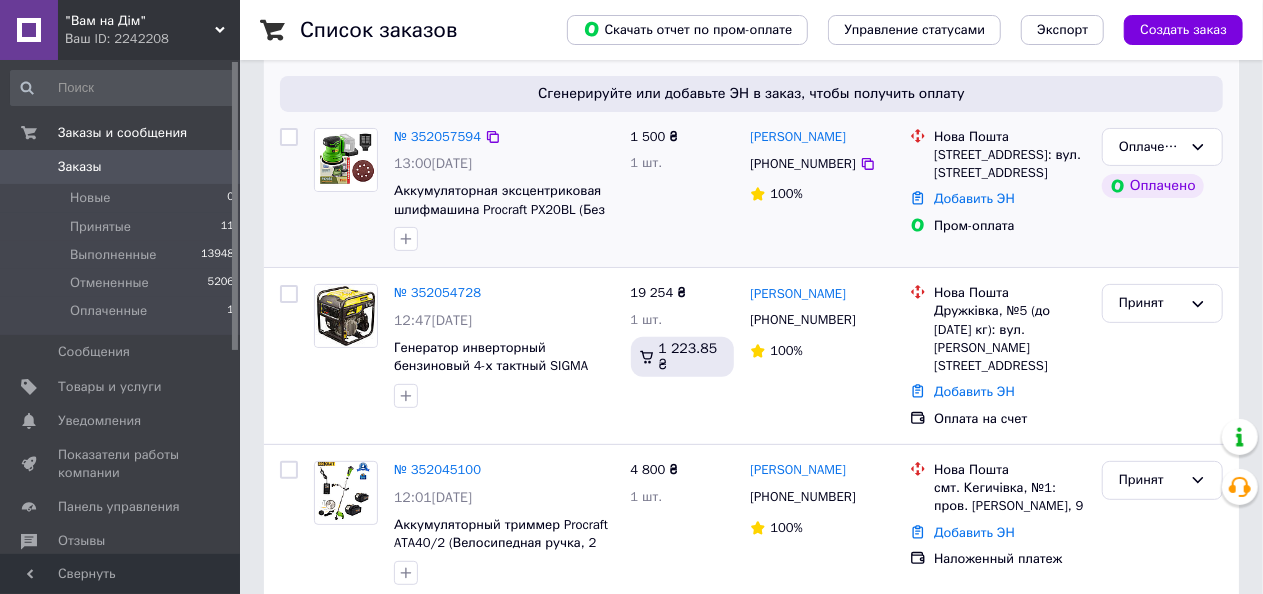scroll, scrollTop: 200, scrollLeft: 0, axis: vertical 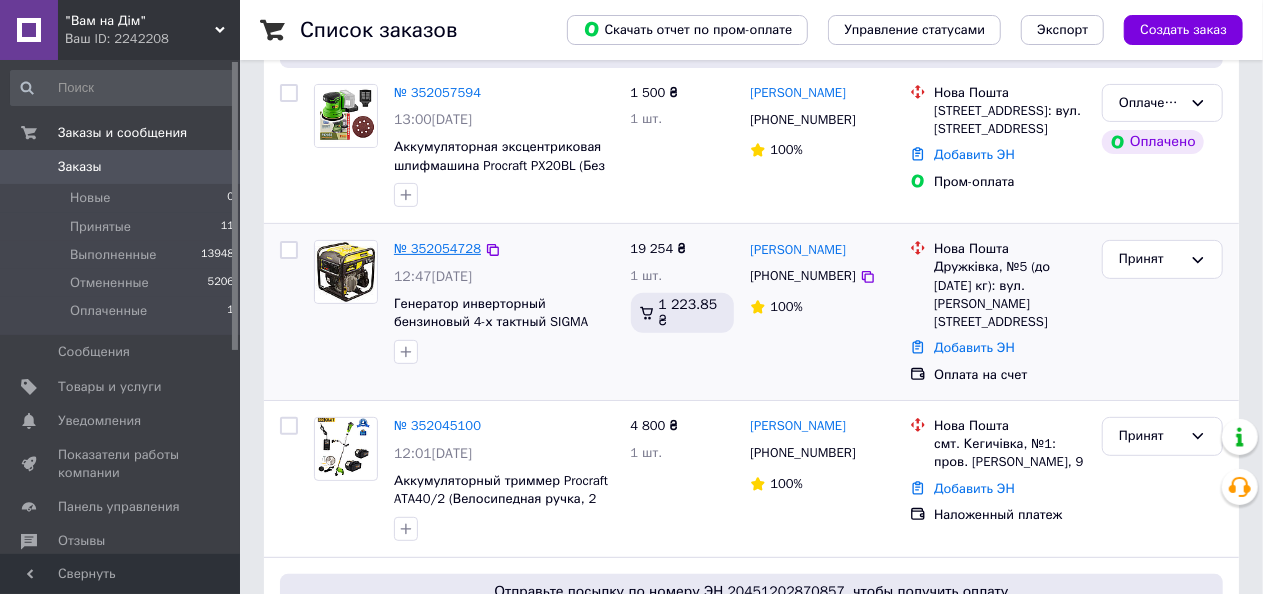 click on "№ 352054728" at bounding box center (437, 248) 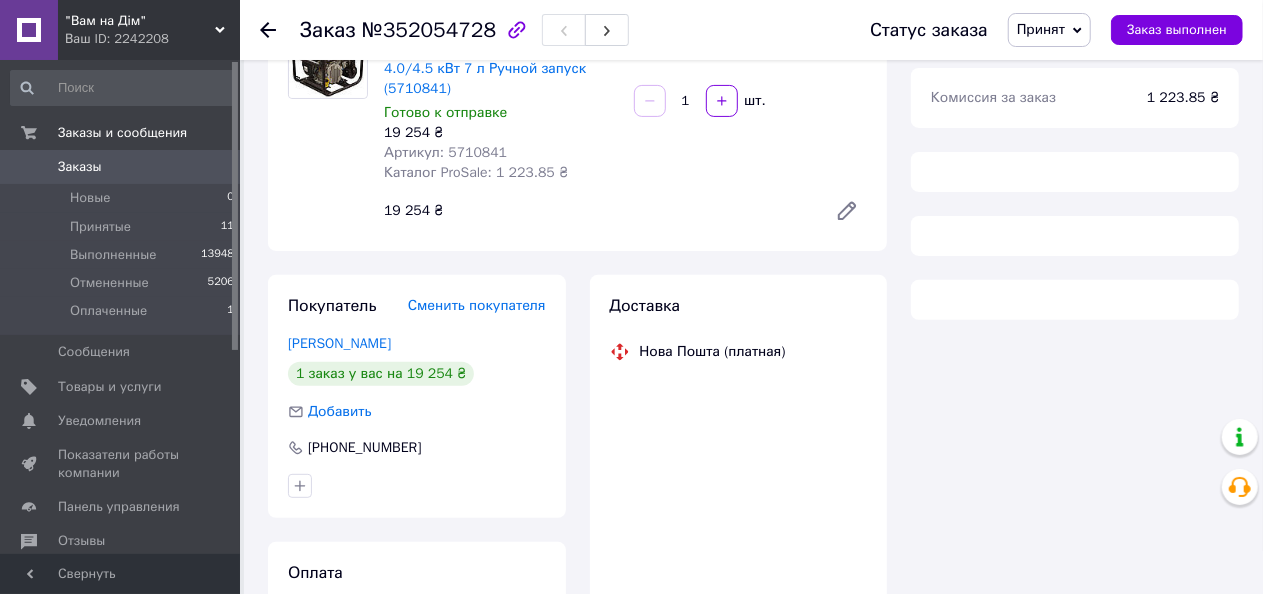 scroll, scrollTop: 300, scrollLeft: 0, axis: vertical 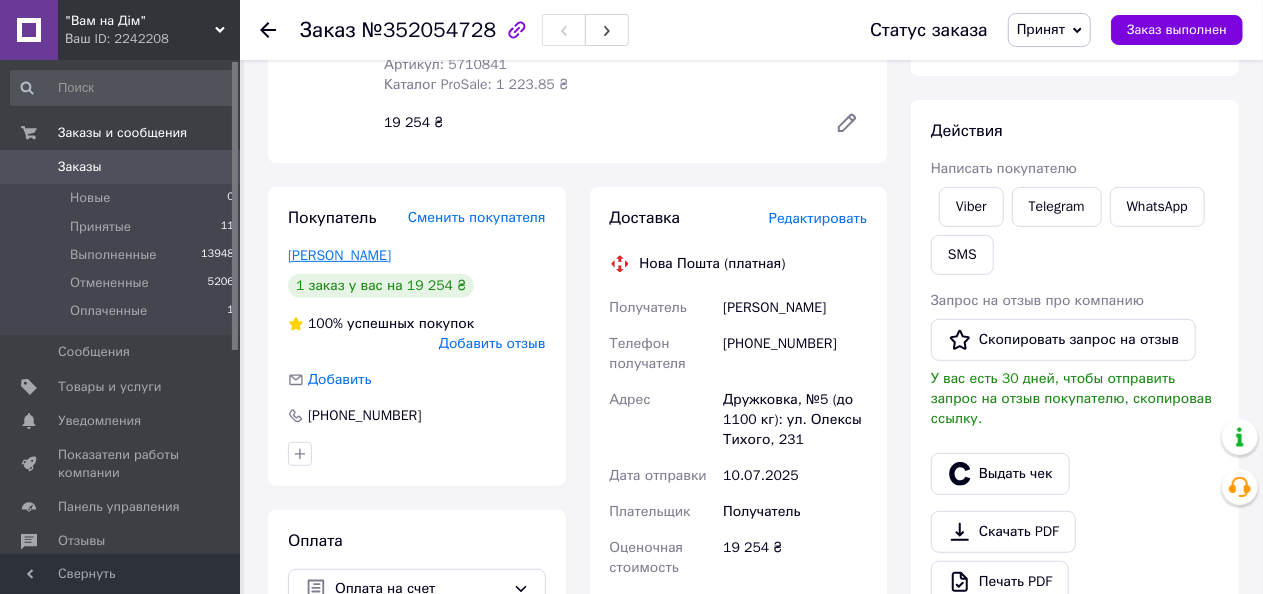 click on "Буряк Олександр" at bounding box center [339, 255] 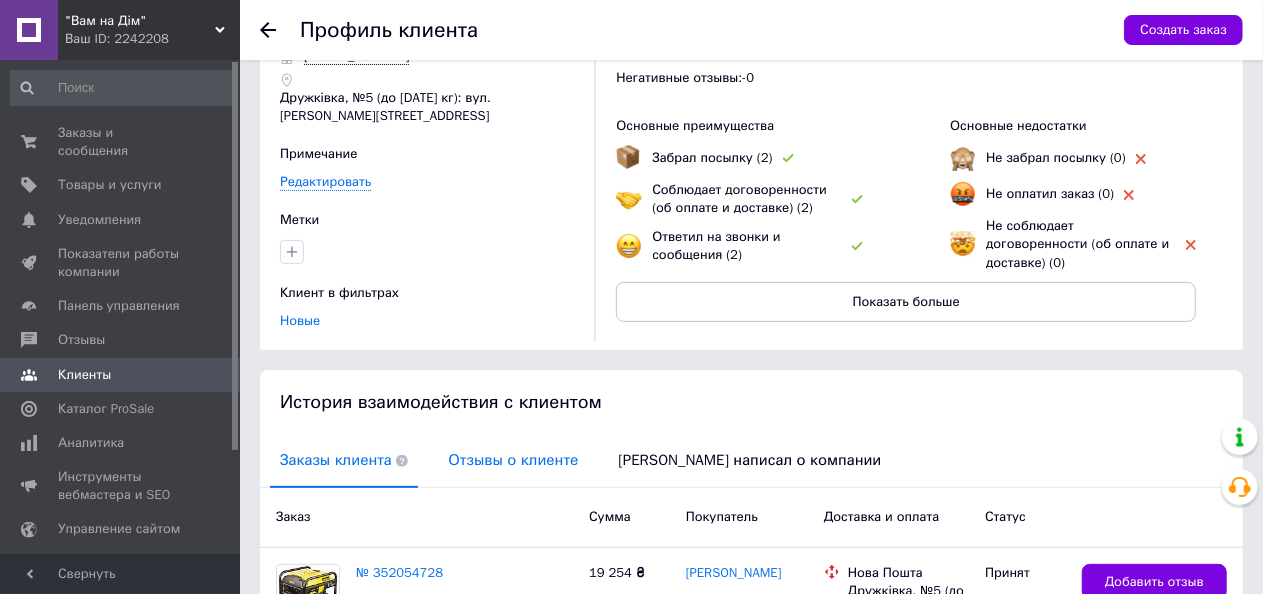 scroll, scrollTop: 283, scrollLeft: 0, axis: vertical 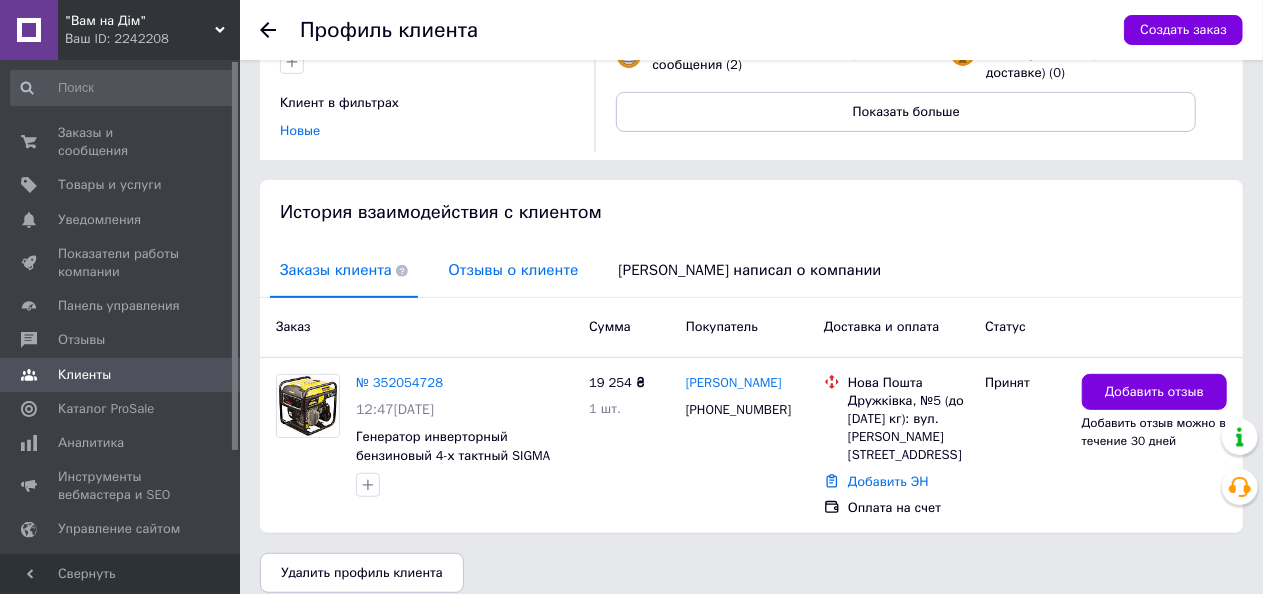 click on "Отзывы о клиенте" at bounding box center [513, 270] 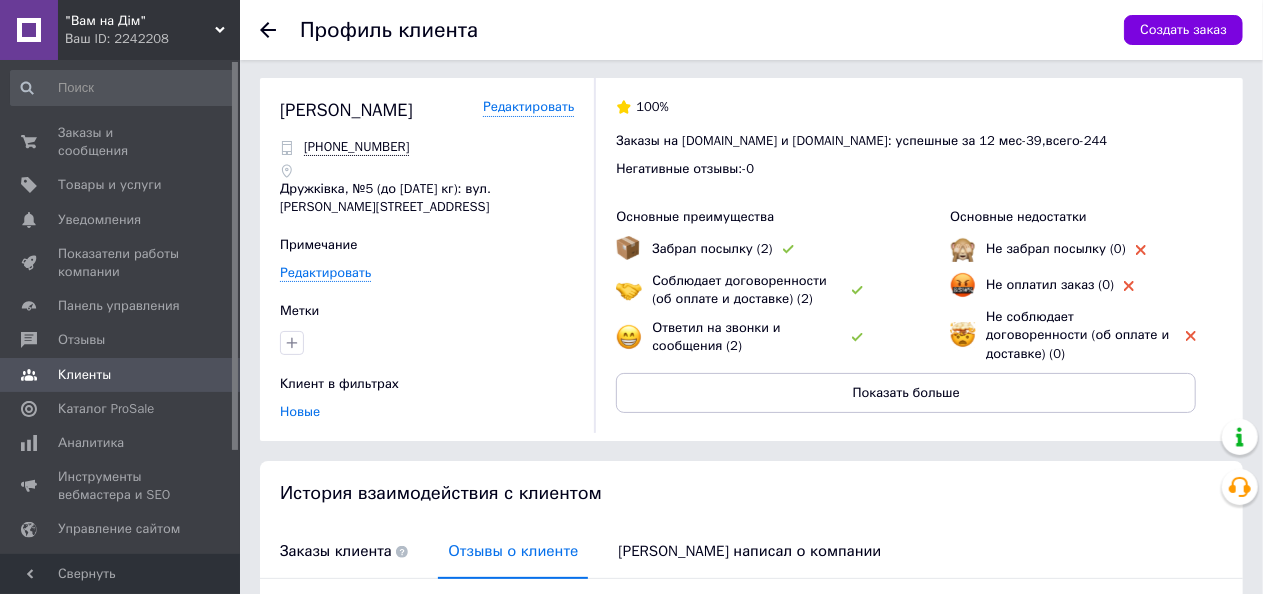scroll, scrollTop: 0, scrollLeft: 0, axis: both 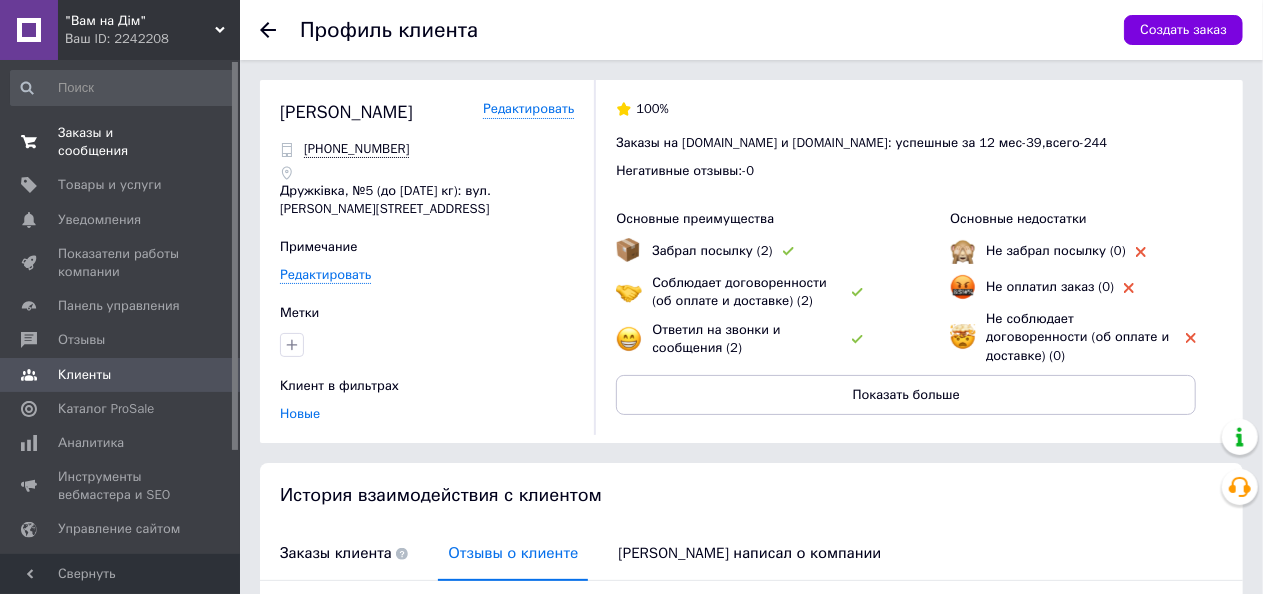 click on "Заказы и сообщения" at bounding box center (121, 142) 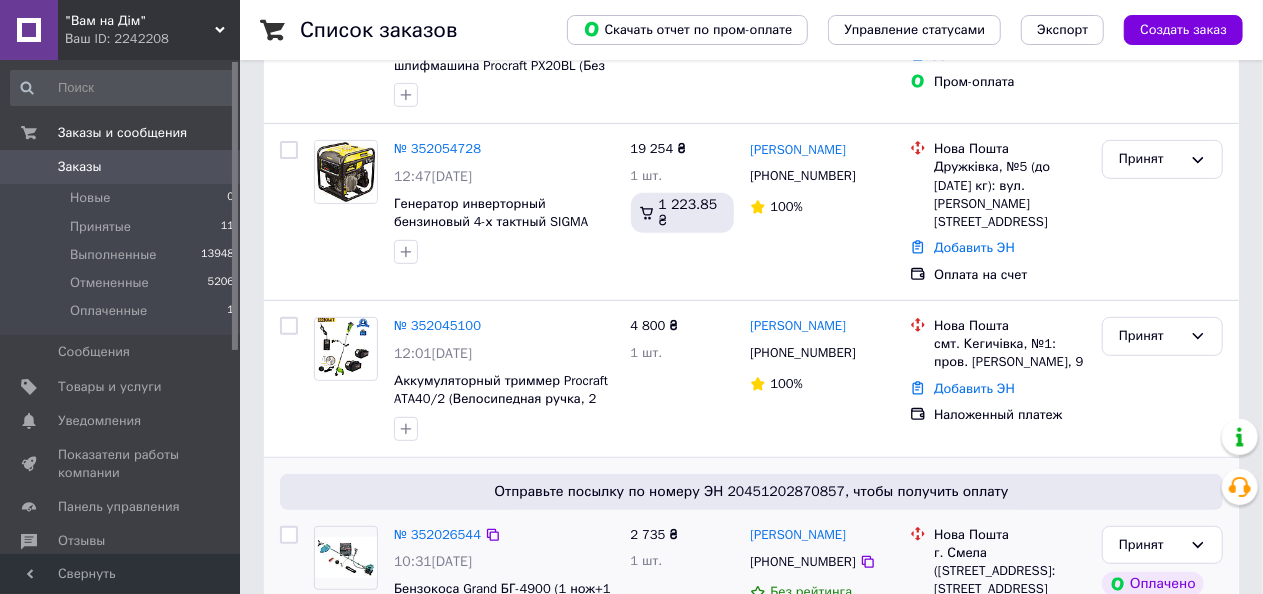 scroll, scrollTop: 200, scrollLeft: 0, axis: vertical 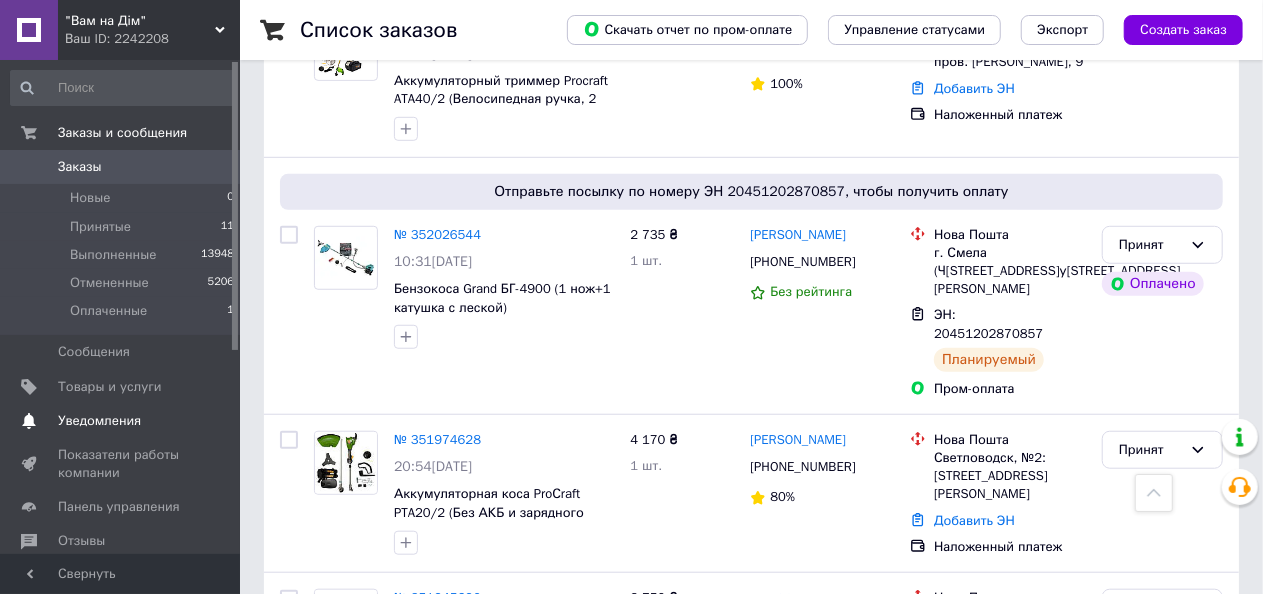 click on "Уведомления" at bounding box center (99, 421) 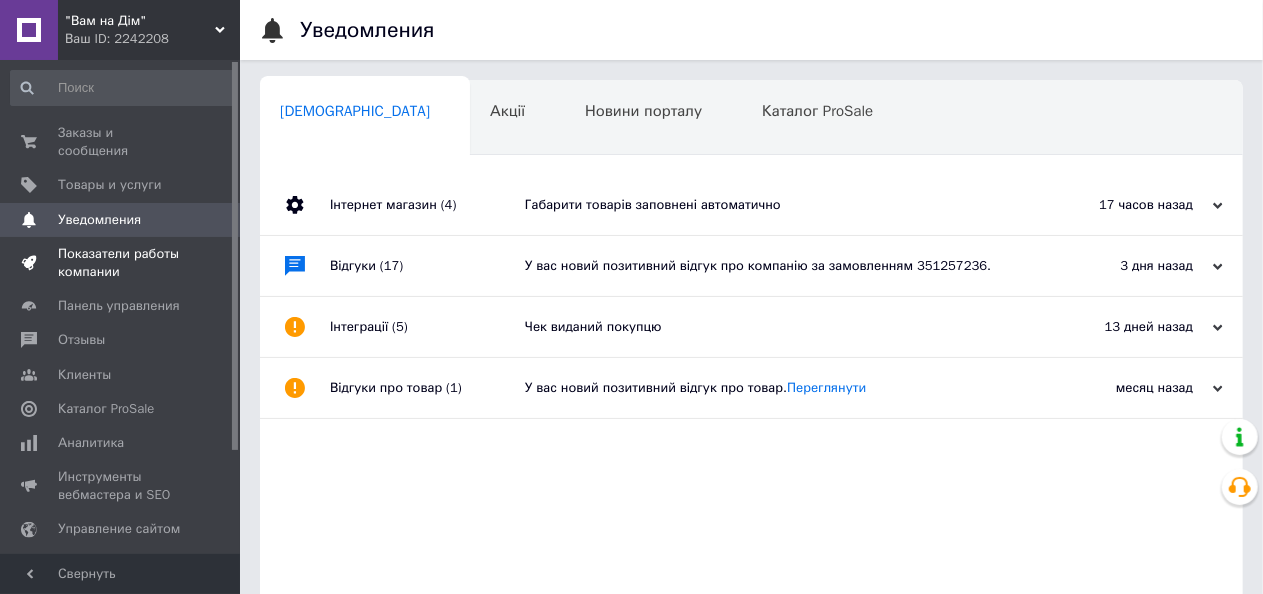 click on "Показатели работы компании" at bounding box center [121, 263] 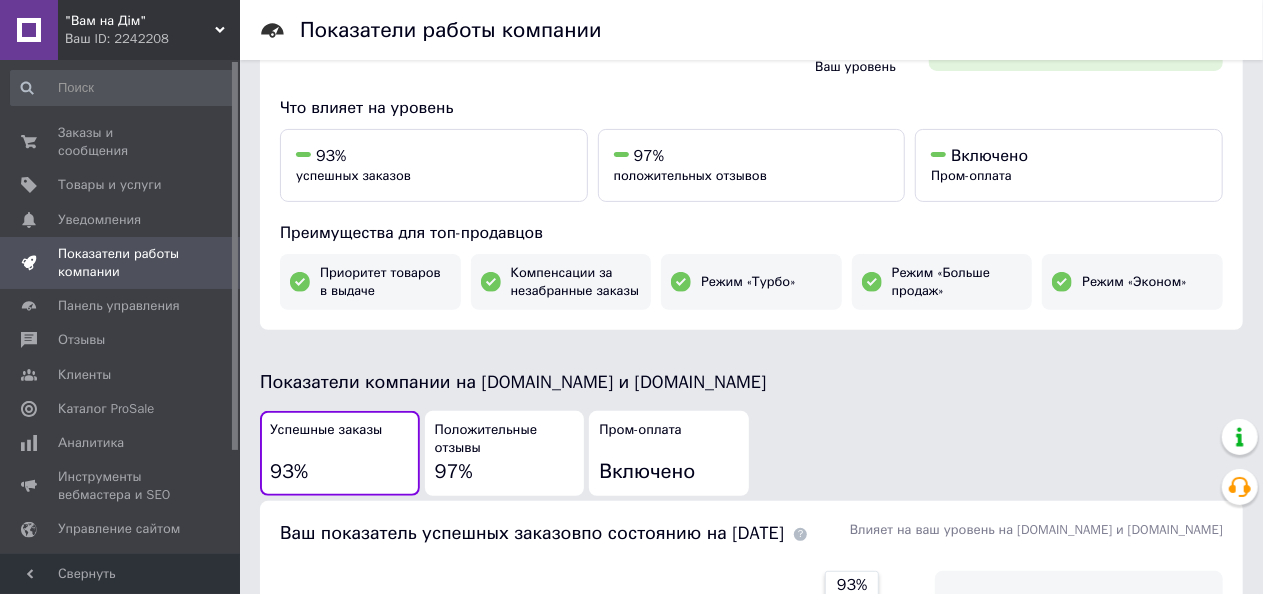 scroll, scrollTop: 300, scrollLeft: 0, axis: vertical 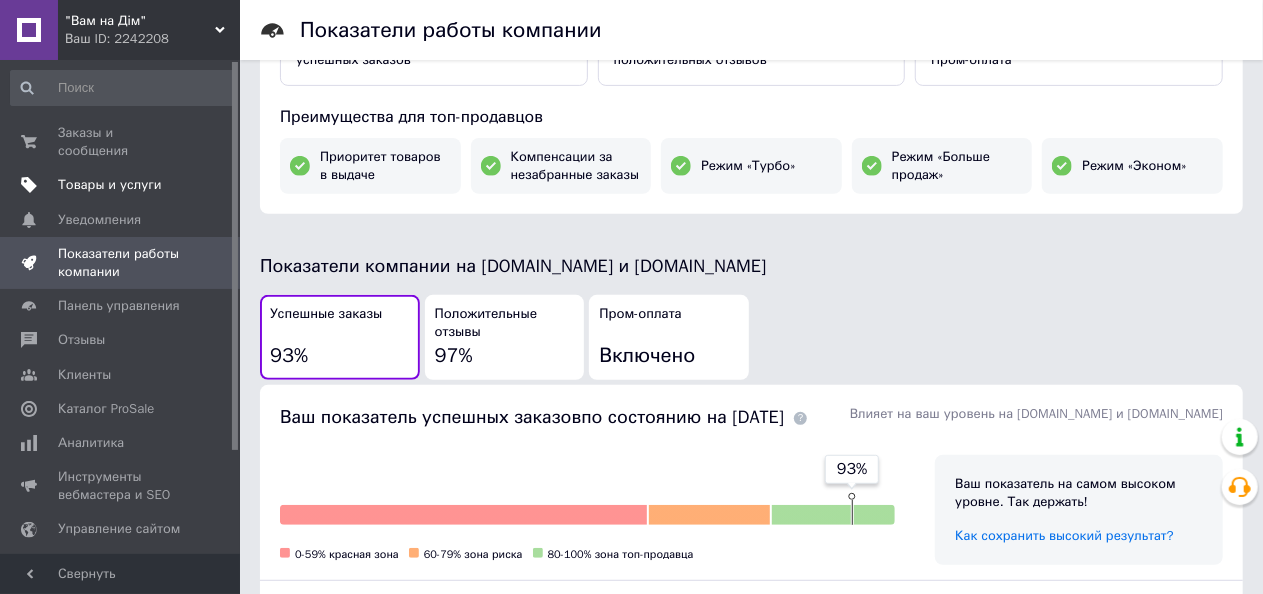 click on "Товары и услуги" at bounding box center (110, 185) 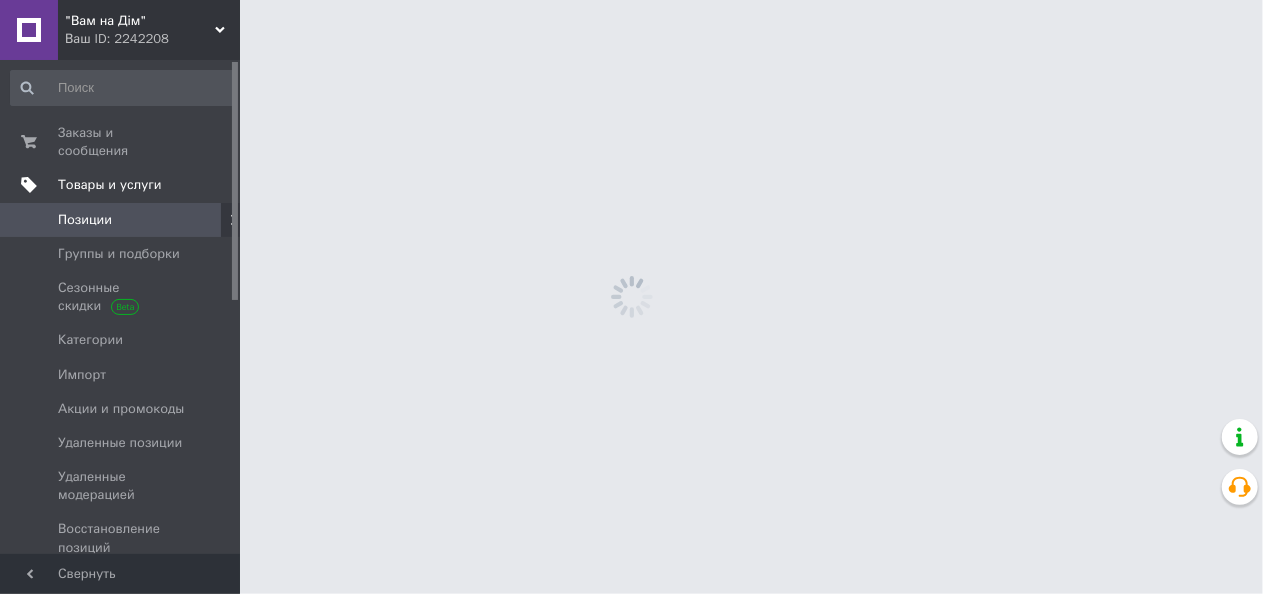 scroll, scrollTop: 0, scrollLeft: 0, axis: both 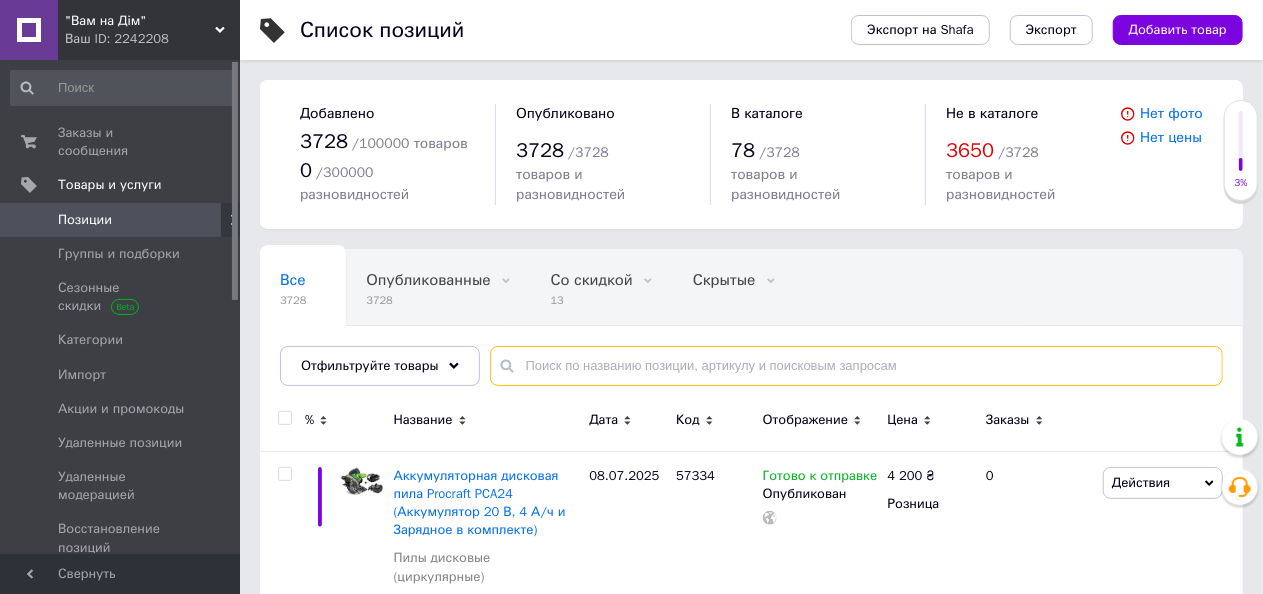 click at bounding box center (856, 366) 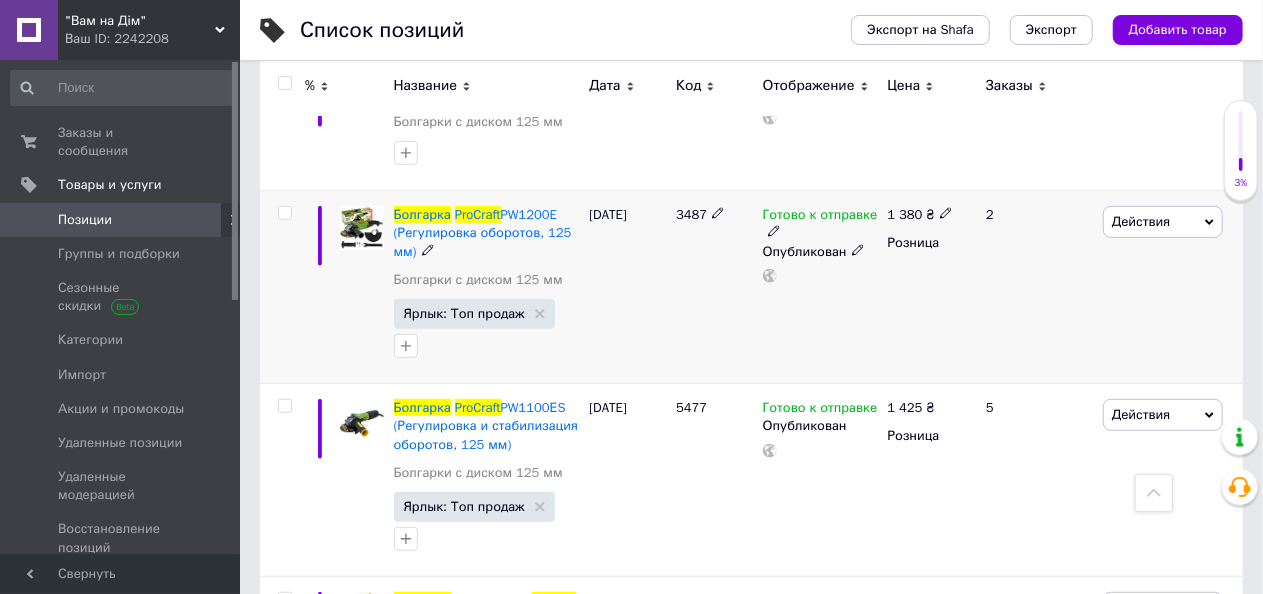 scroll, scrollTop: 100, scrollLeft: 0, axis: vertical 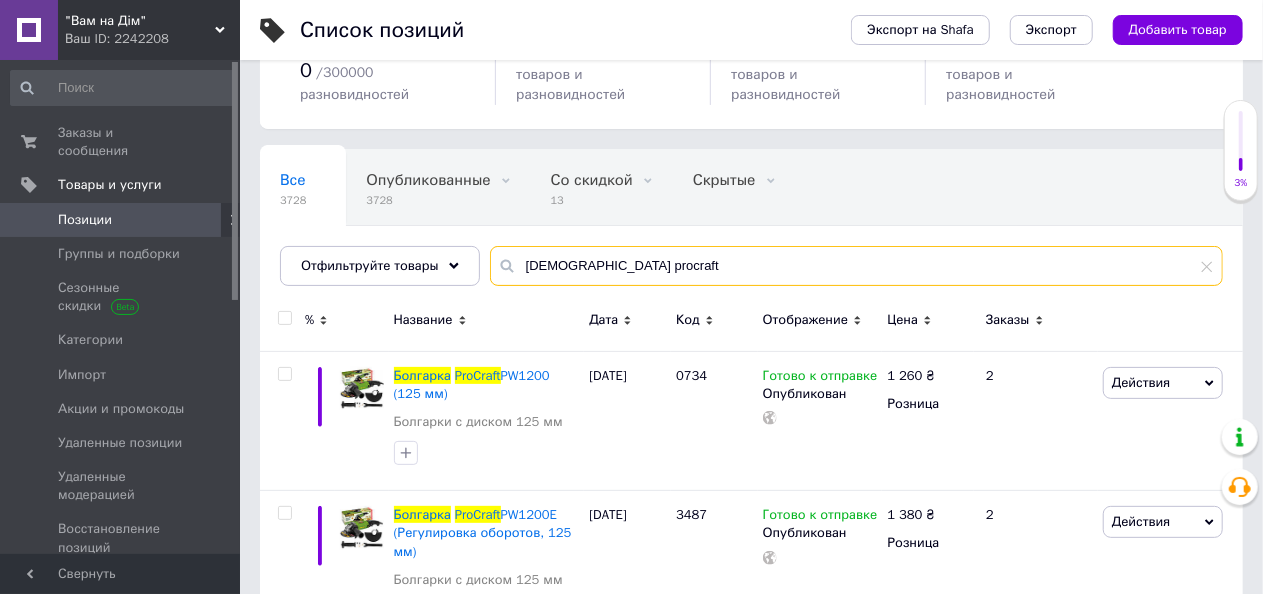click on "болгарка procraft" at bounding box center (856, 266) 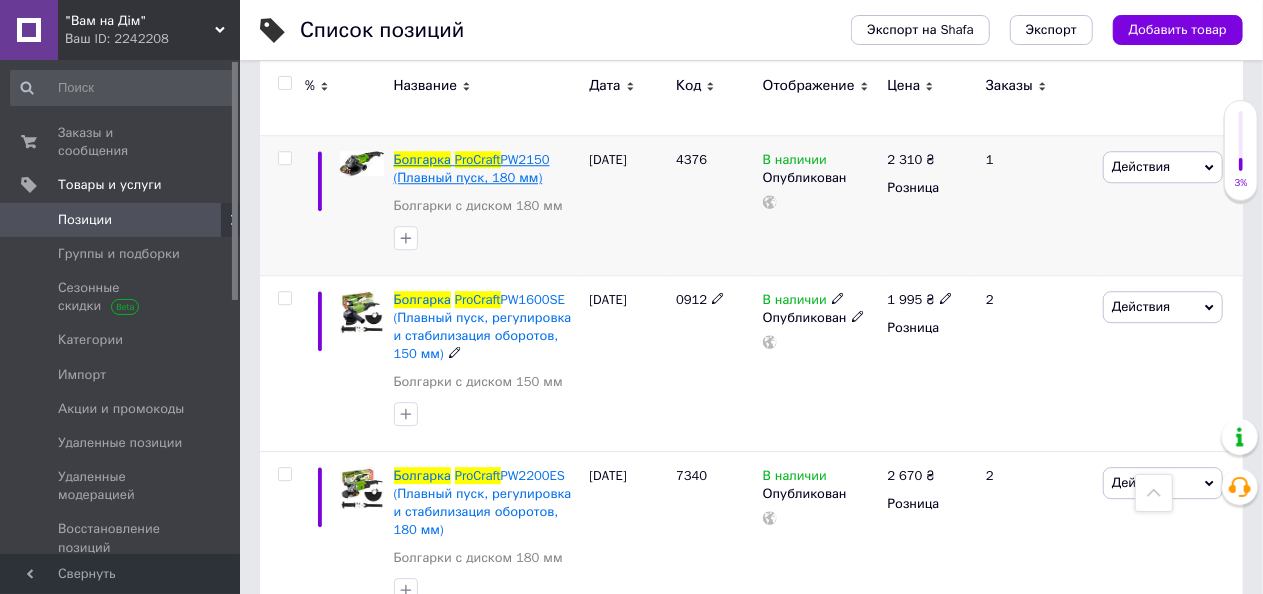 scroll, scrollTop: 2200, scrollLeft: 0, axis: vertical 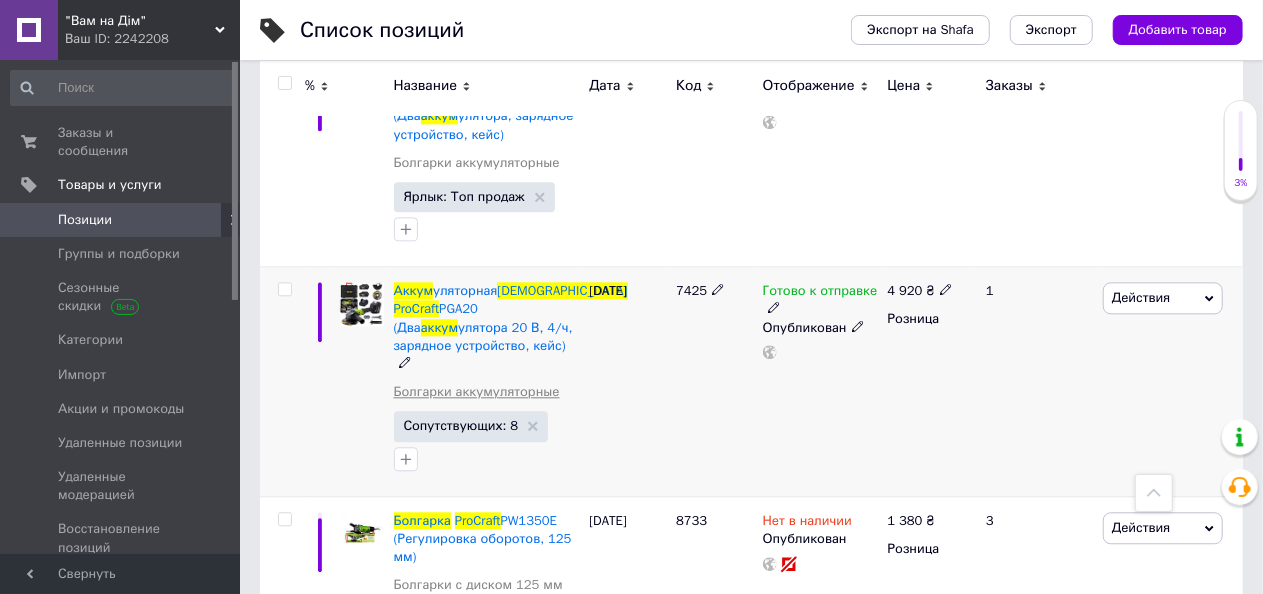 type on "болгарка procraft аккум" 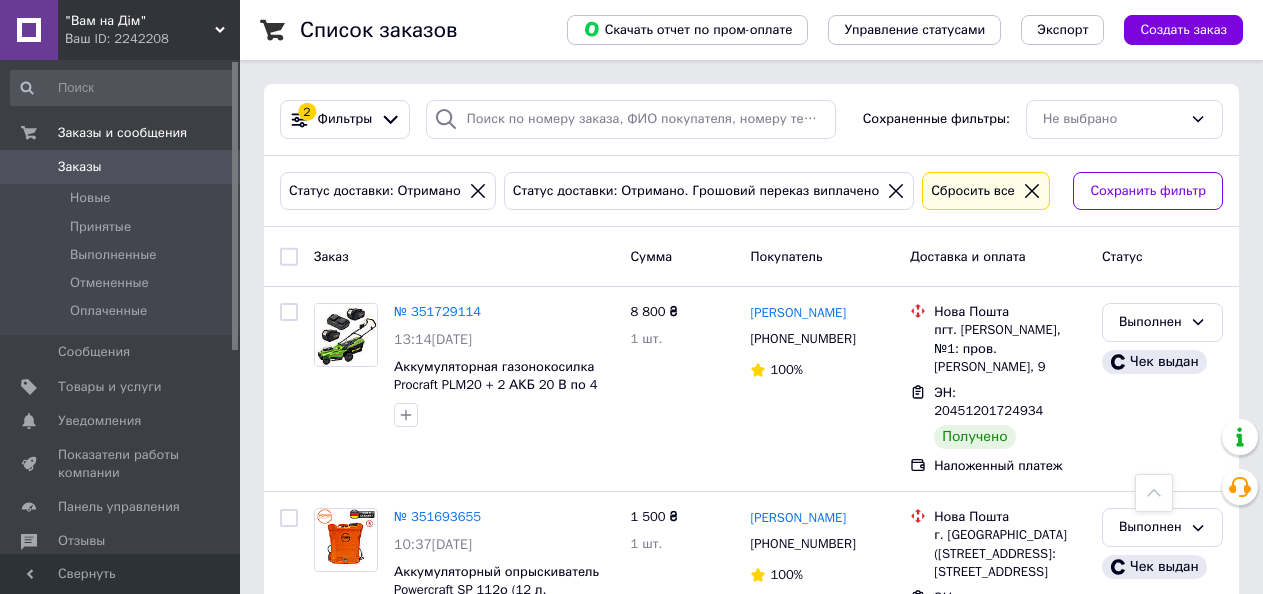scroll, scrollTop: 9586, scrollLeft: 0, axis: vertical 